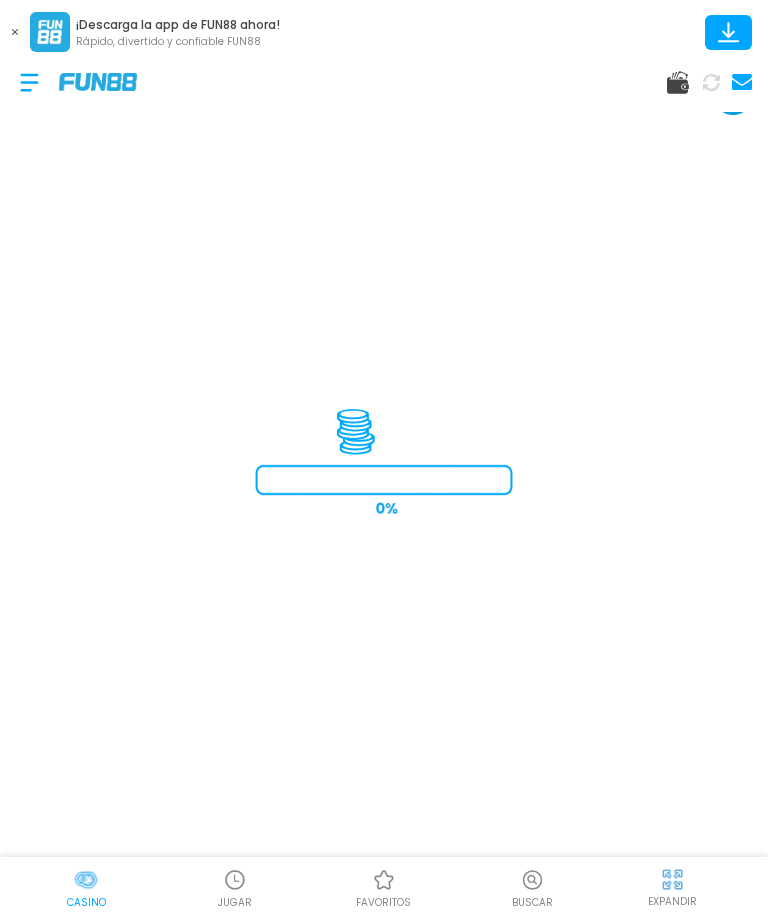 scroll, scrollTop: 17, scrollLeft: 0, axis: vertical 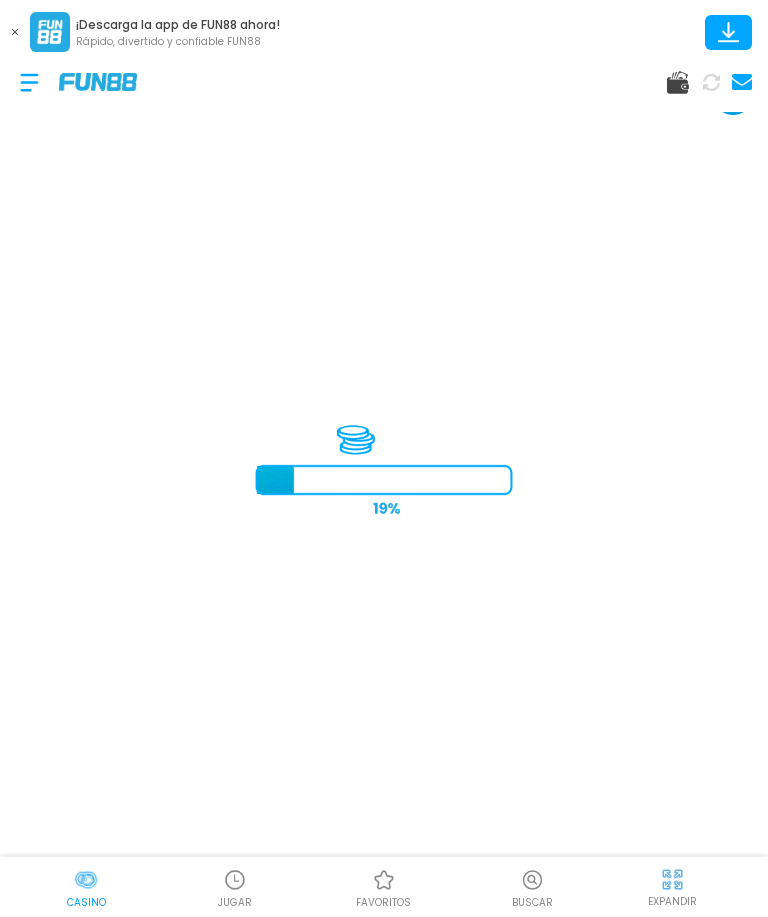 click at bounding box center [86, 880] 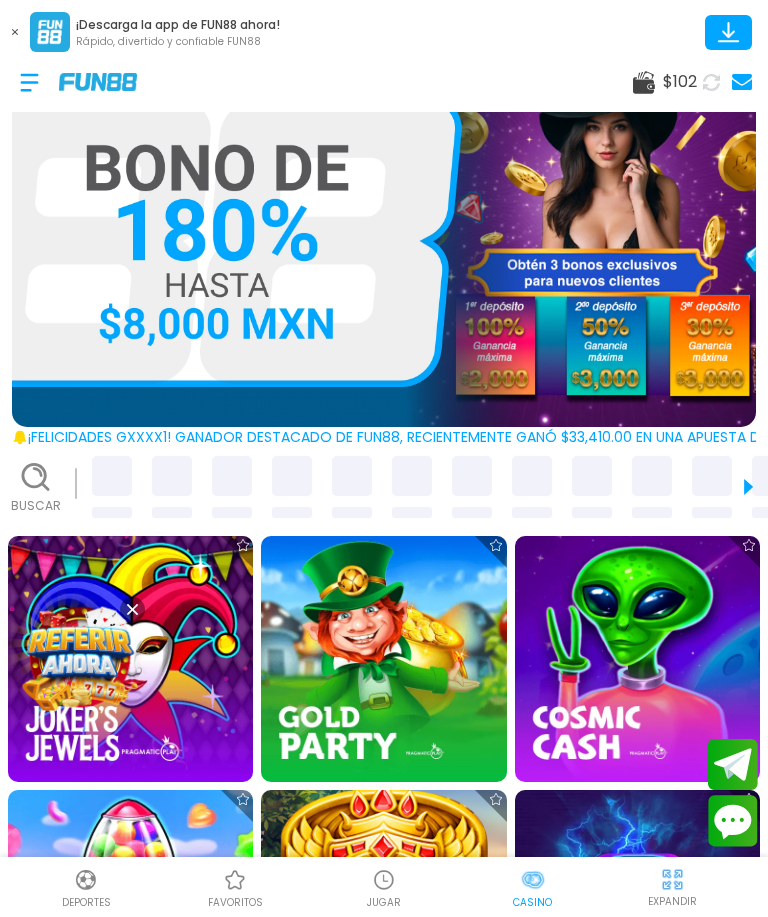 click at bounding box center [86, 880] 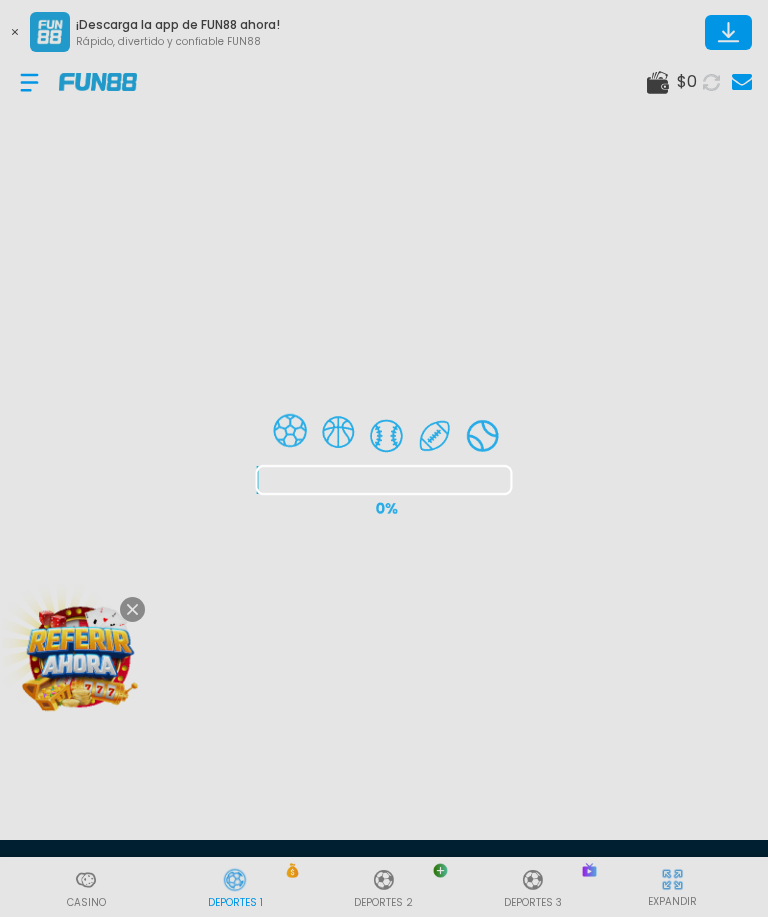 click at bounding box center [384, 458] 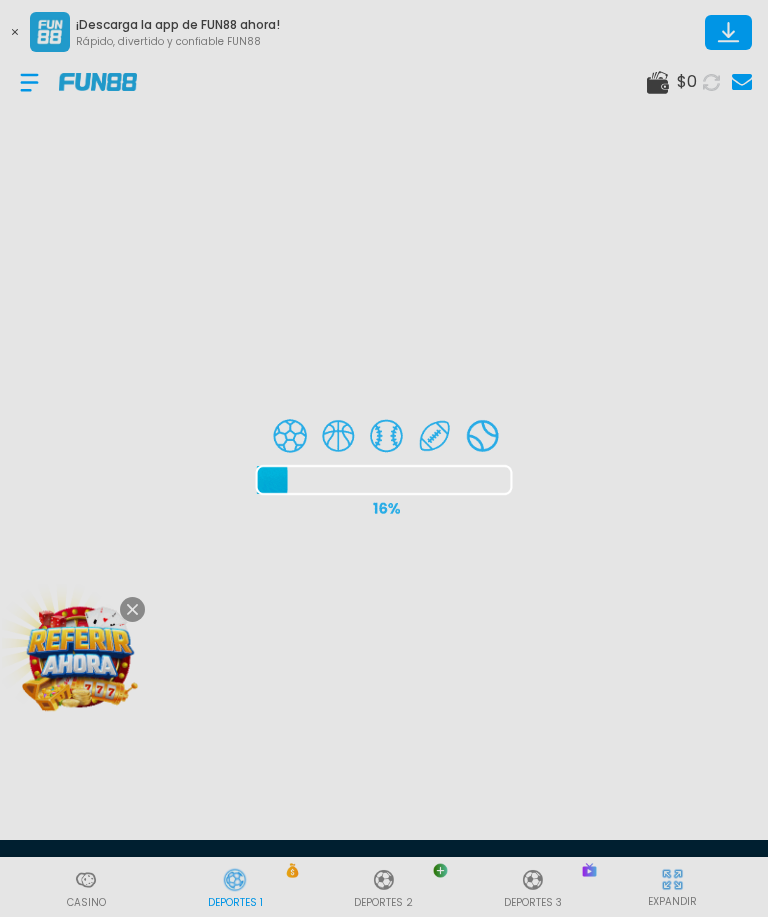 click at bounding box center (384, 458) 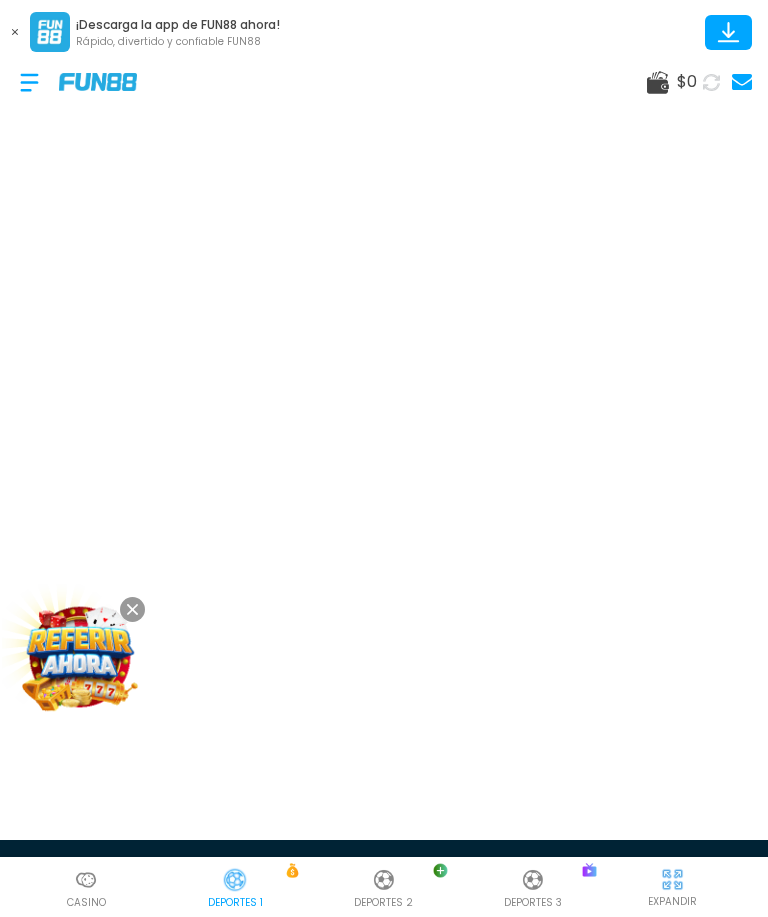 click at bounding box center [86, 880] 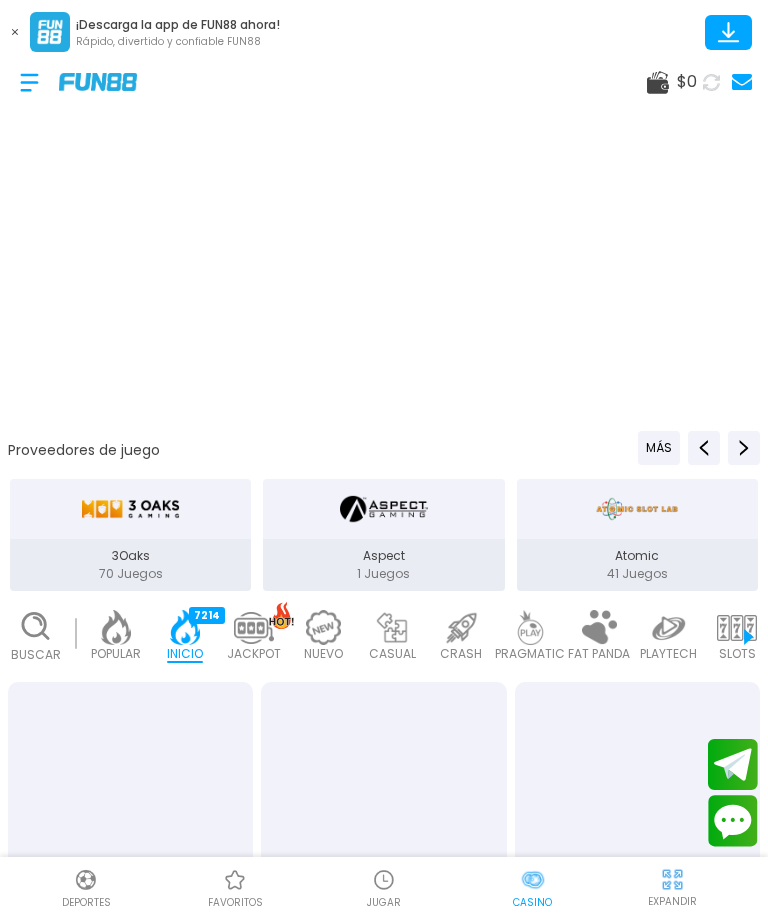 scroll, scrollTop: 0, scrollLeft: 50, axis: horizontal 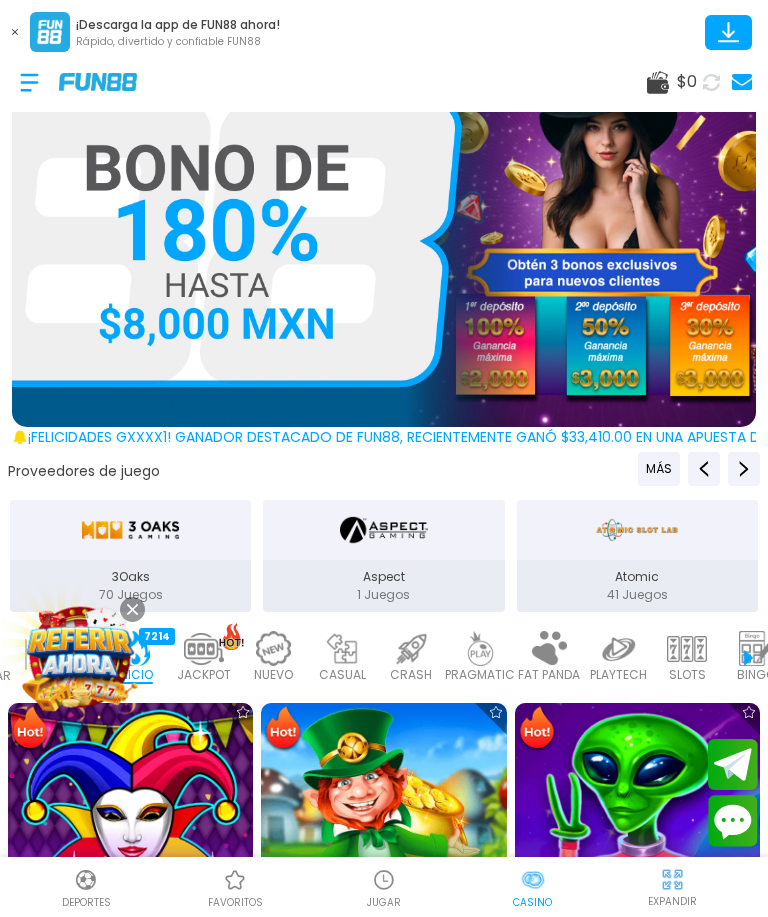 click at bounding box center (29, 82) 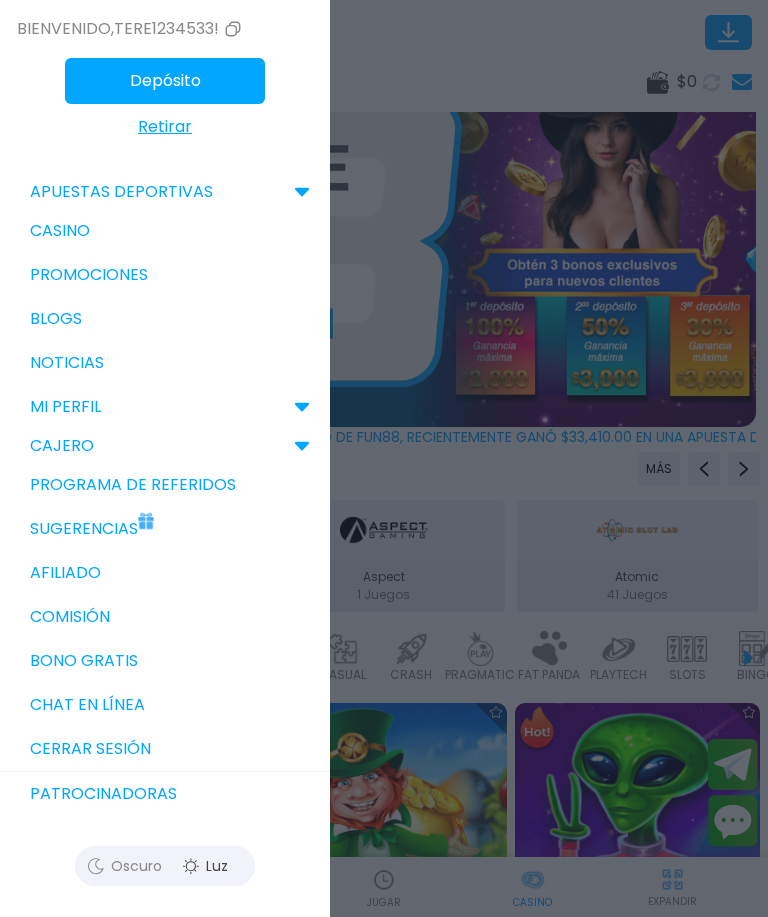 click at bounding box center (384, 458) 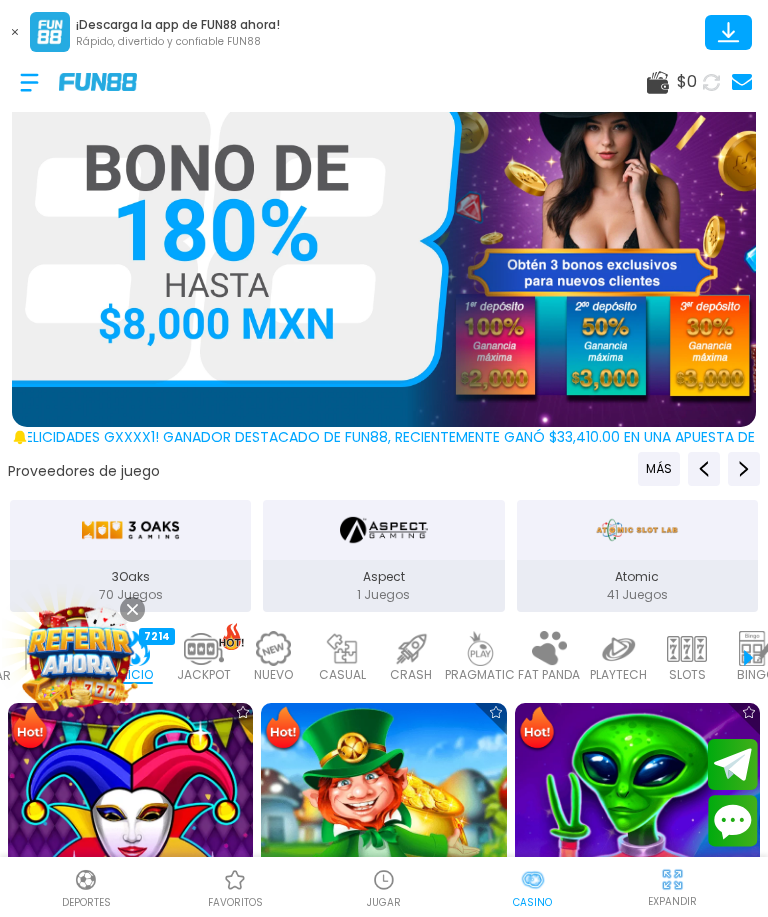 click 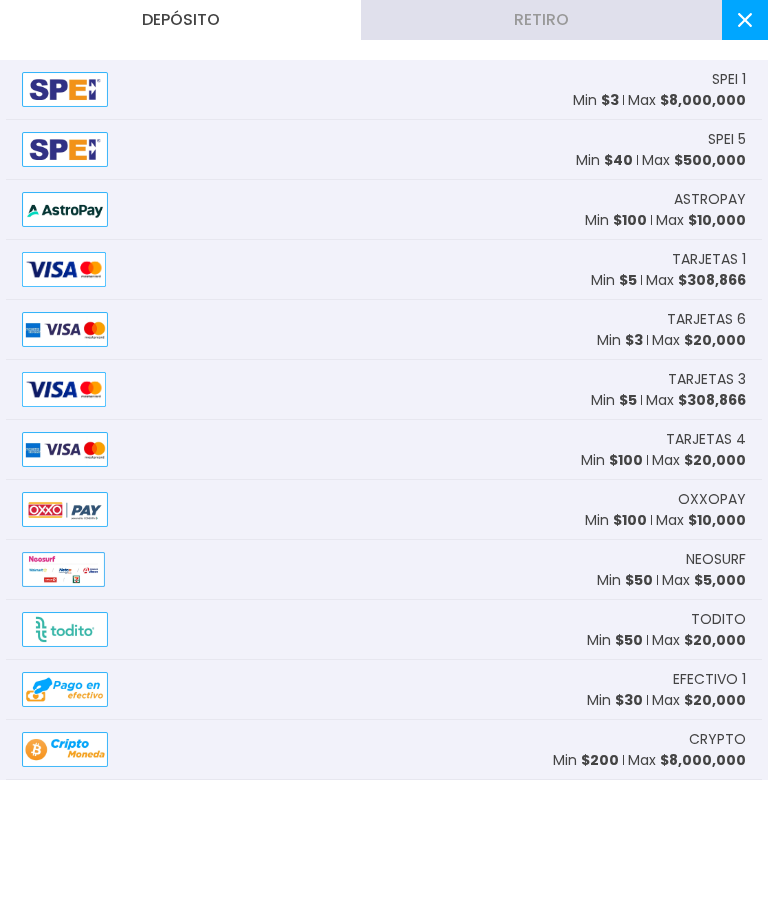 click on "$ 8,000,000" at bounding box center [703, 100] 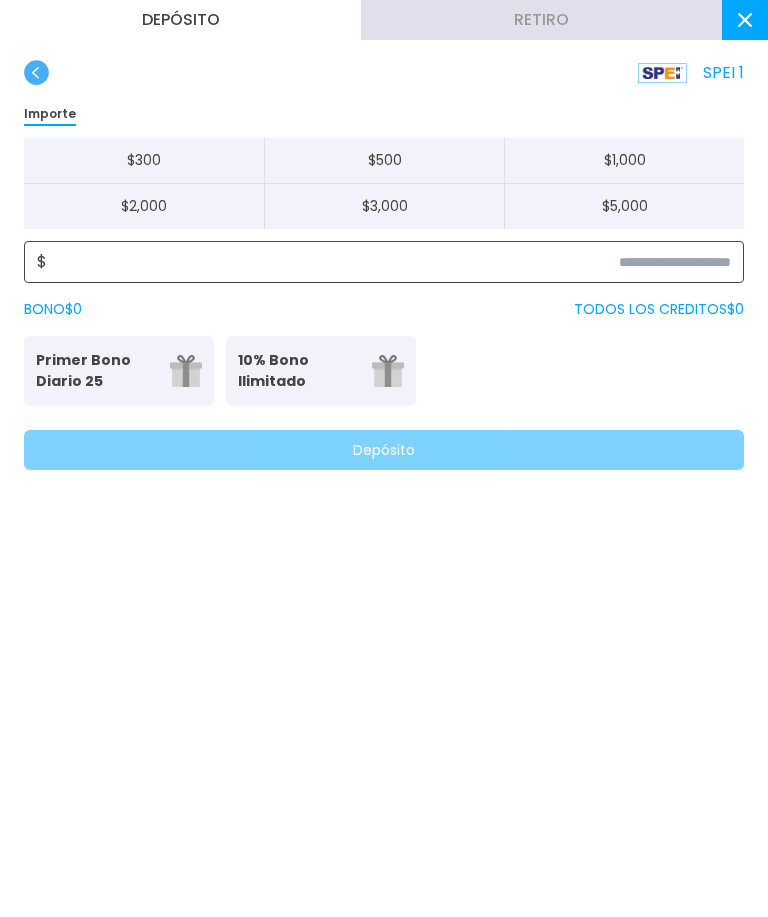click at bounding box center (389, 262) 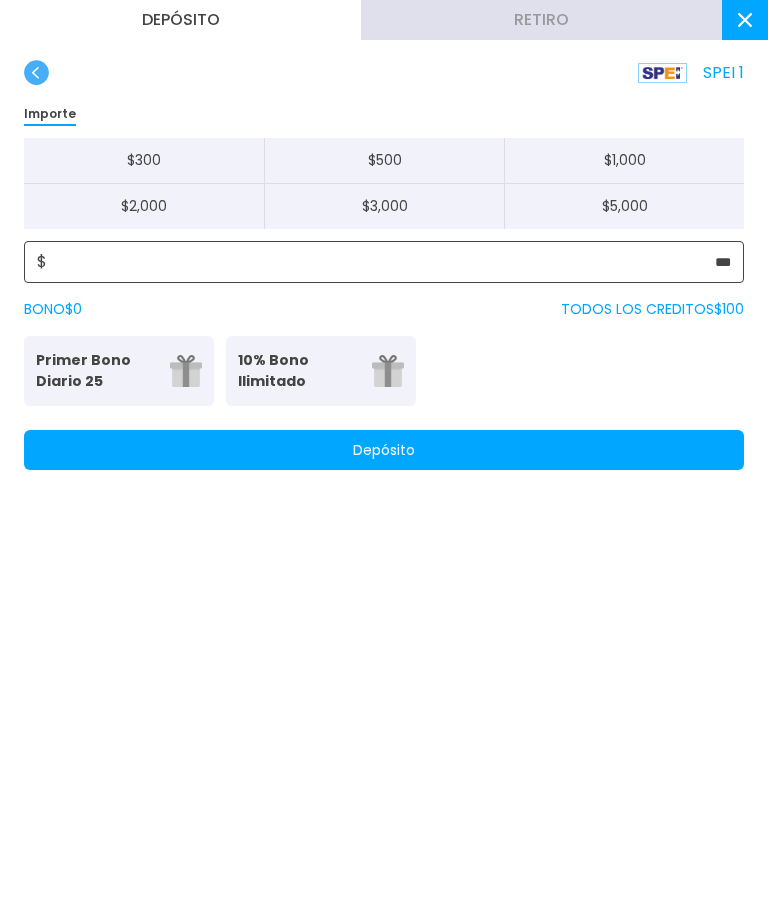 type on "***" 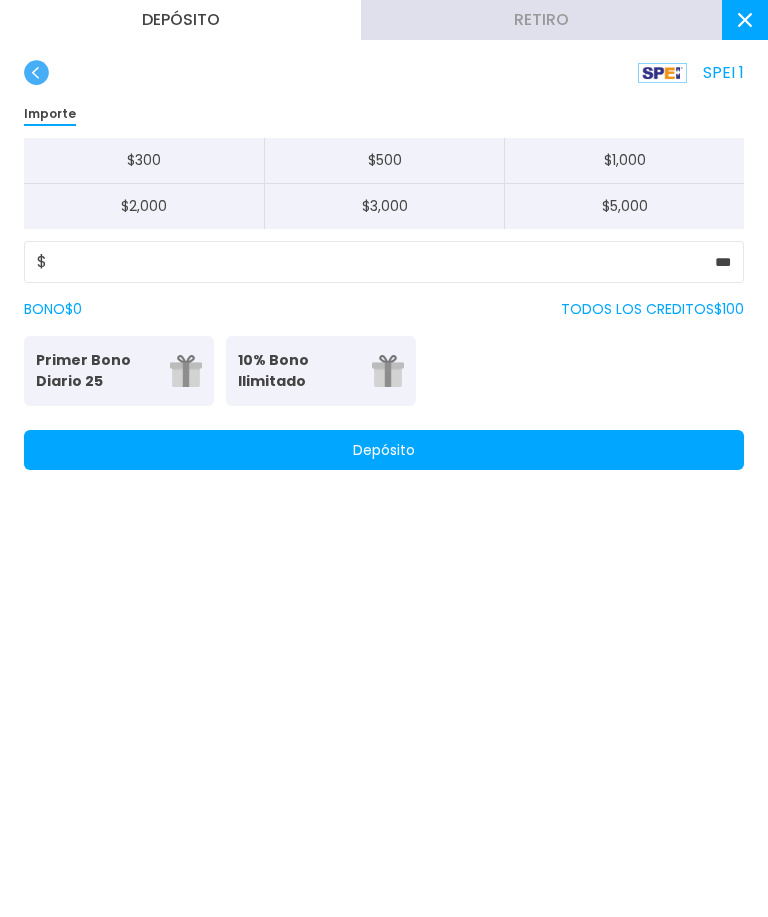 click on "10% Bono Ilimitado" at bounding box center (299, 371) 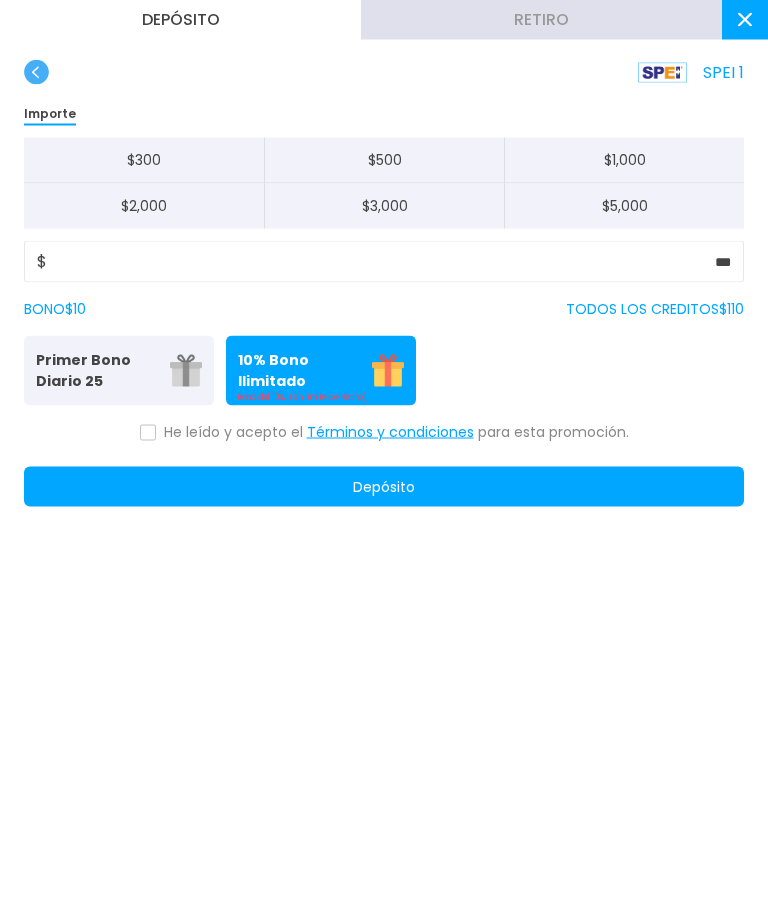 scroll, scrollTop: 17, scrollLeft: 0, axis: vertical 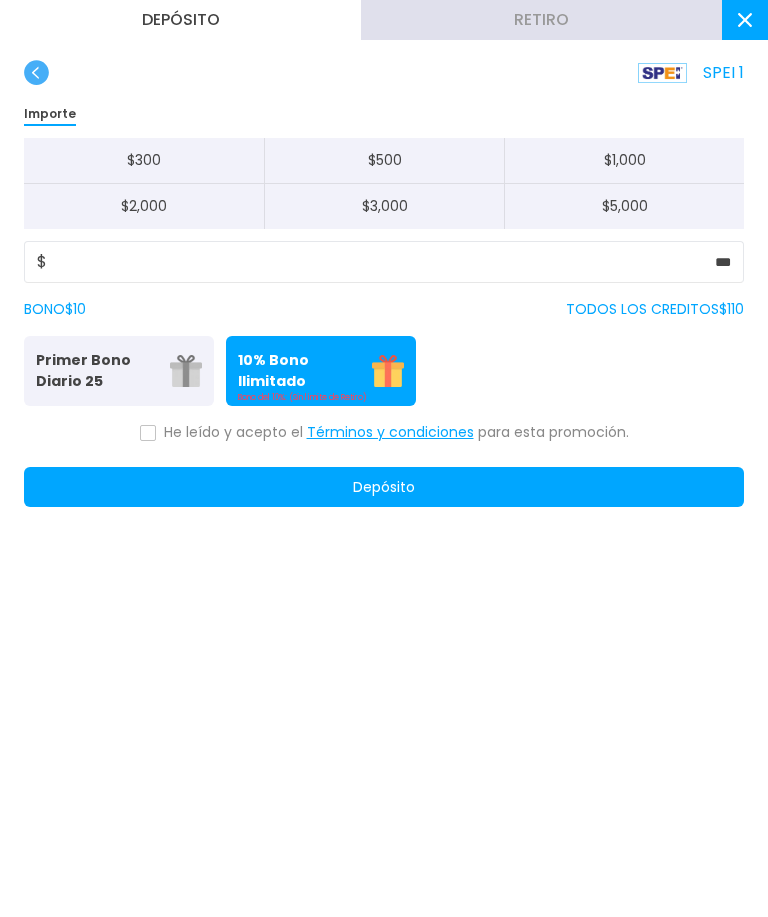 click on "Primer Bono Diario 25 Tu primer bono diario" at bounding box center [119, 371] 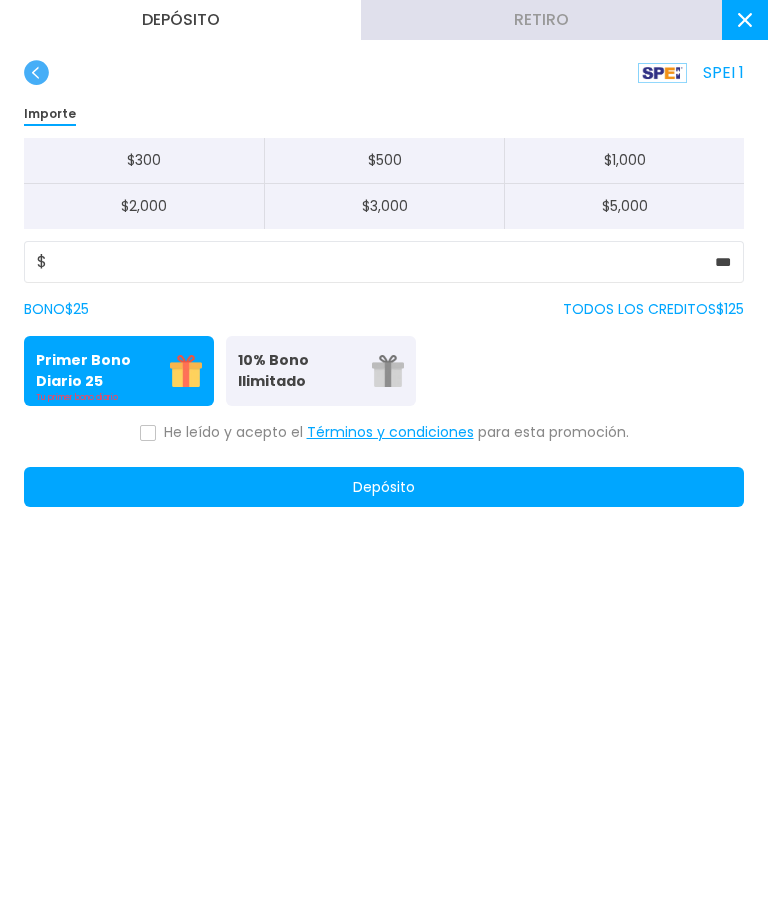 click at bounding box center [148, 433] 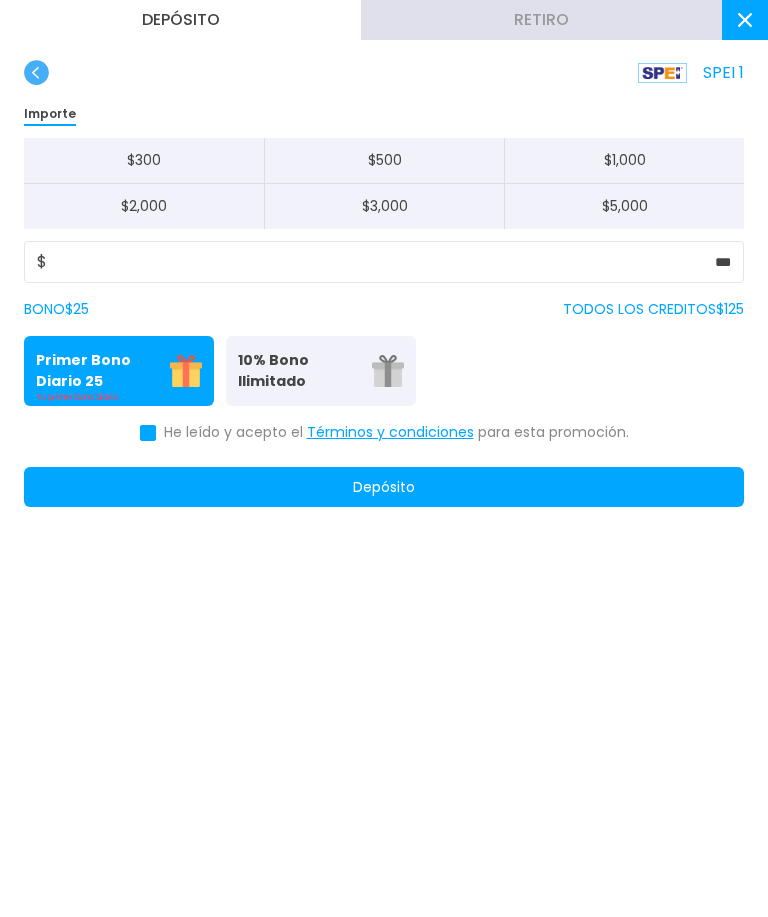 click on "Depósito" at bounding box center (384, 487) 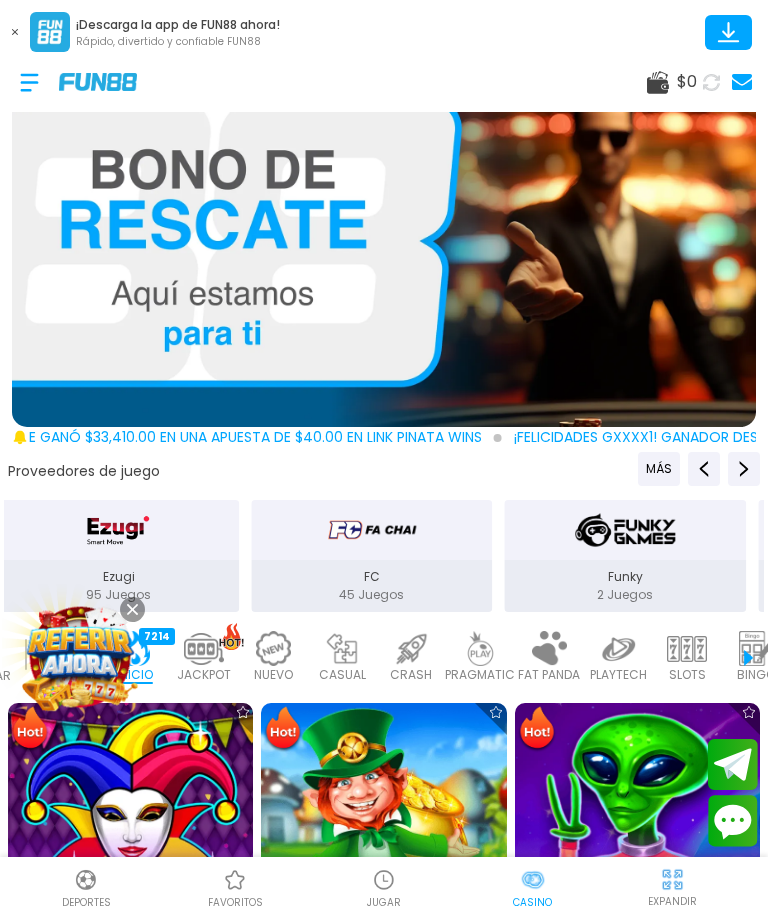 click 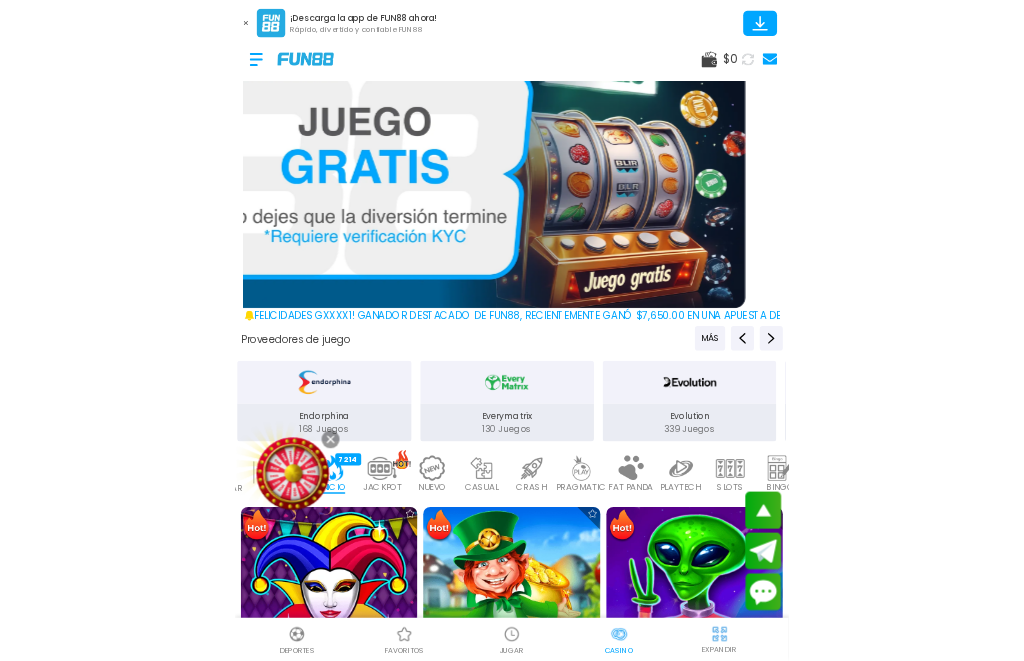 scroll, scrollTop: 124, scrollLeft: 0, axis: vertical 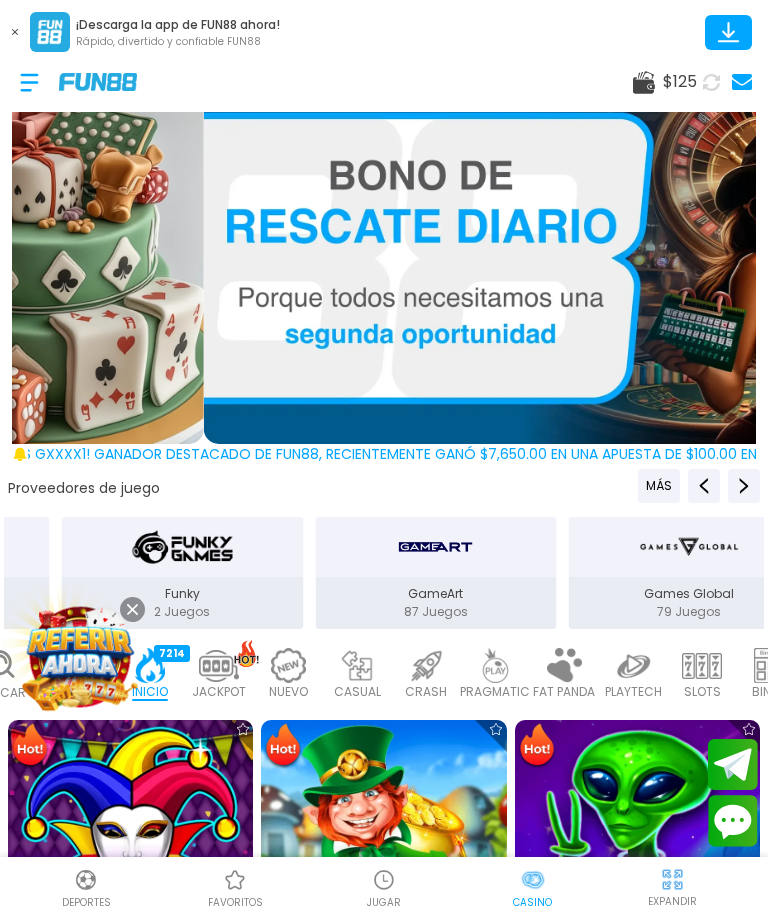 click at bounding box center (132, 609) 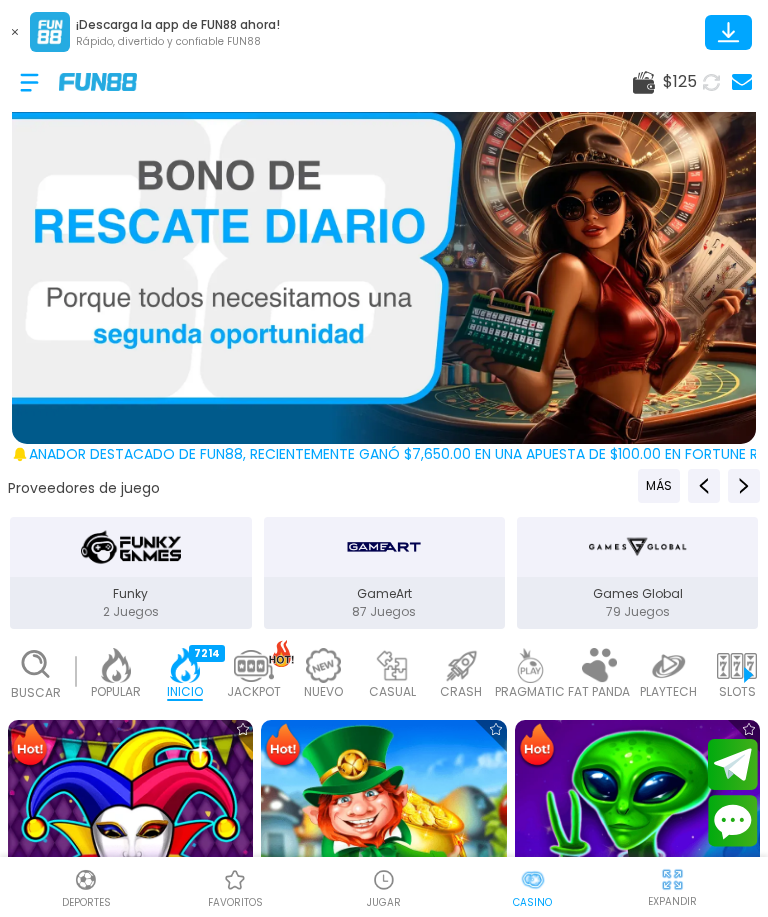 scroll, scrollTop: 0, scrollLeft: 0, axis: both 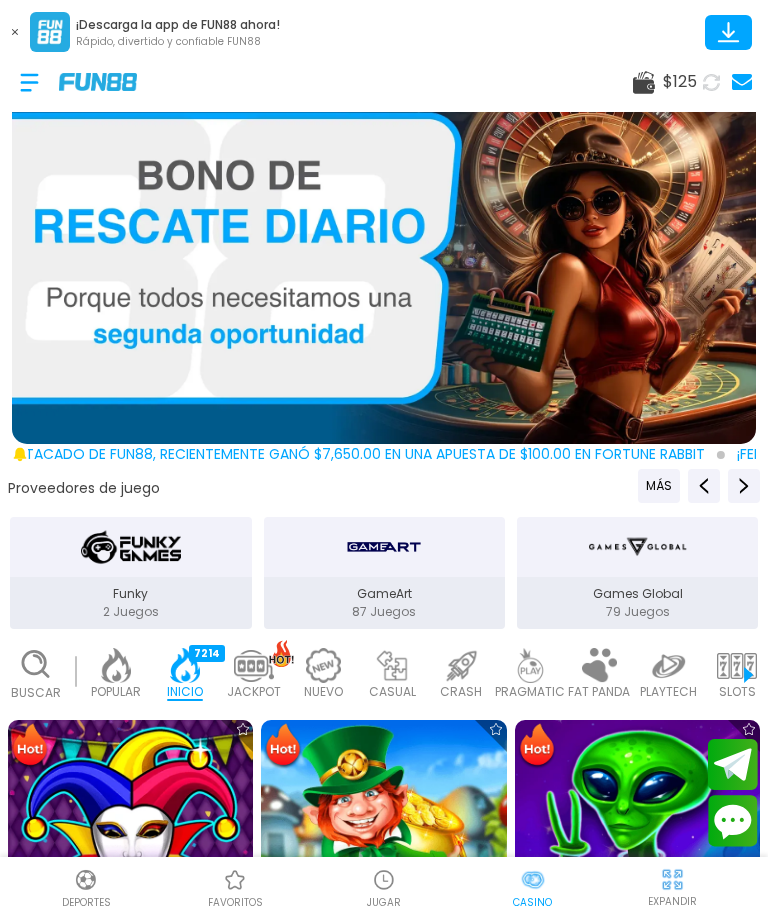 click on "Buscar" at bounding box center (35, 674) 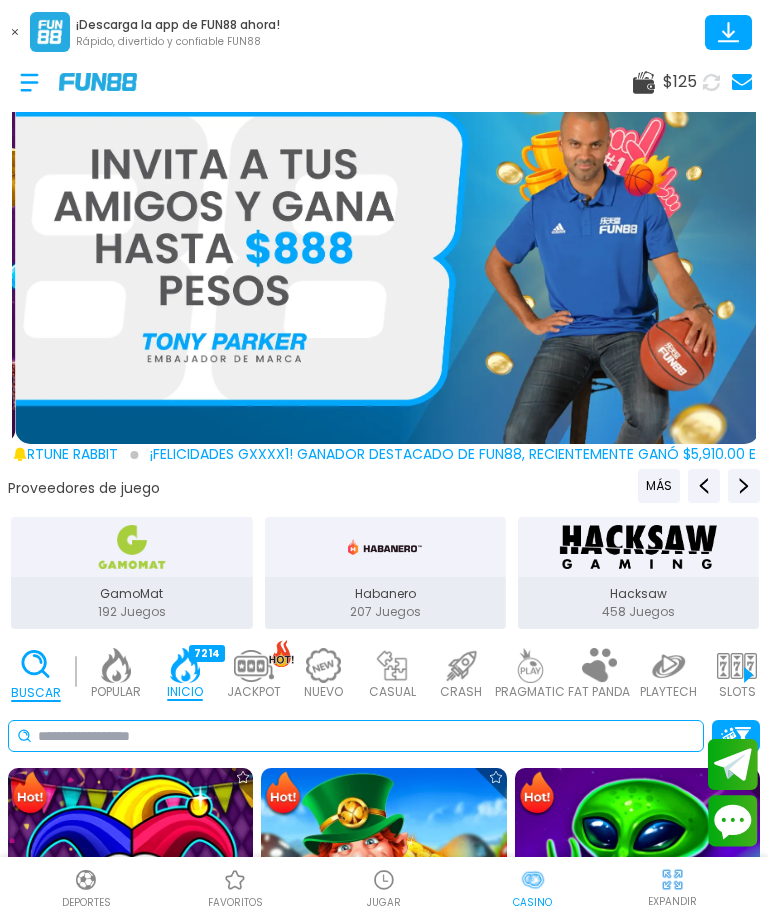 click at bounding box center [366, 736] 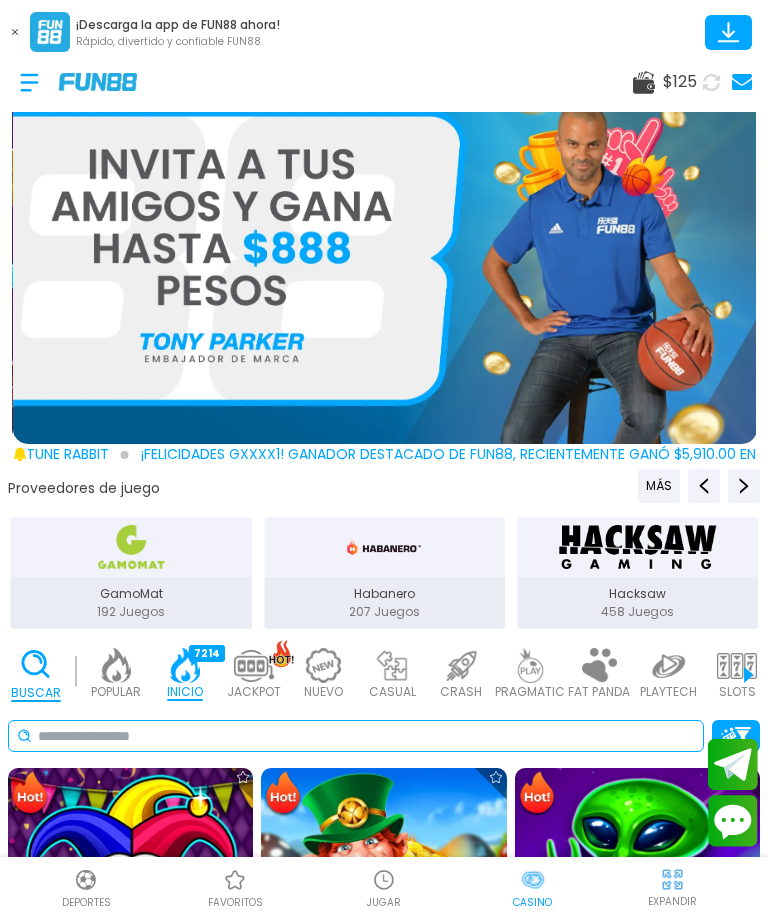 scroll, scrollTop: 109, scrollLeft: 0, axis: vertical 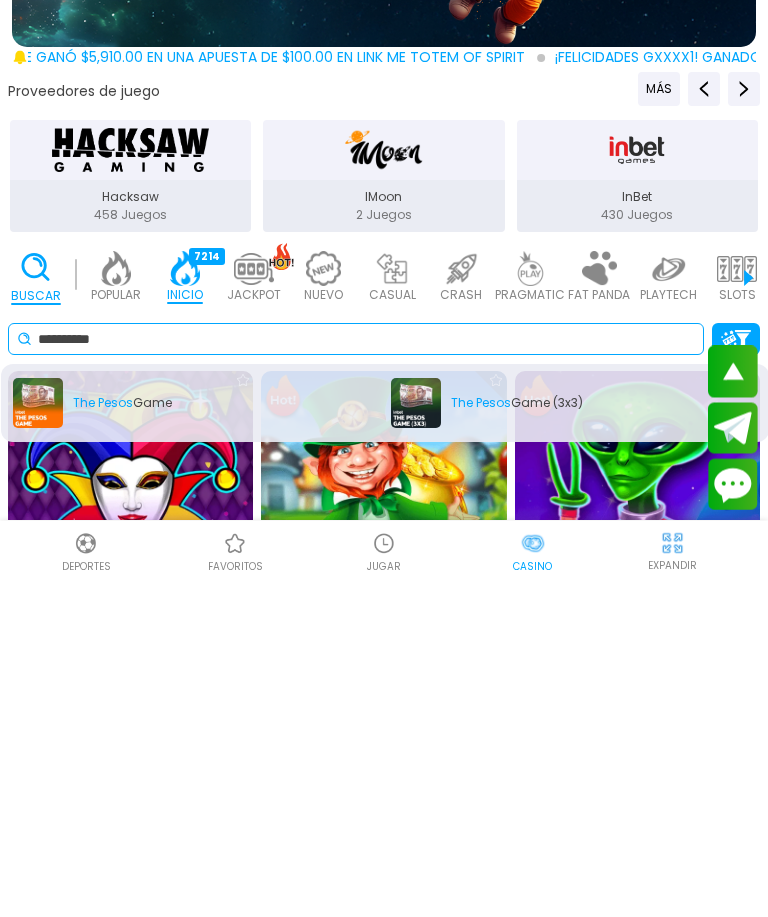 type on "*********" 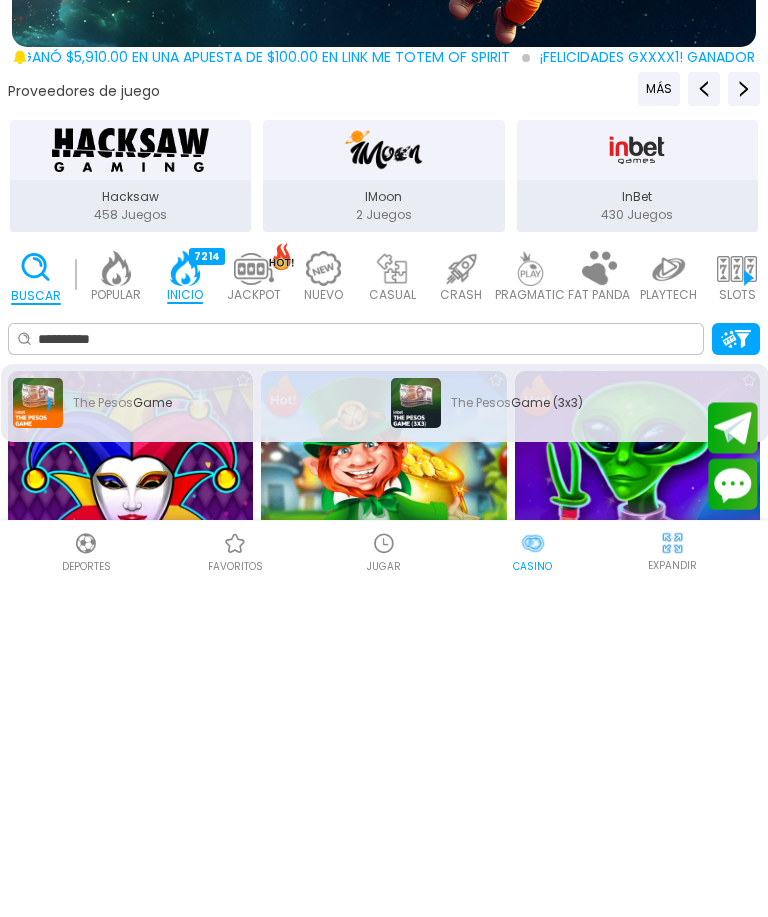 scroll, scrollTop: 124, scrollLeft: 0, axis: vertical 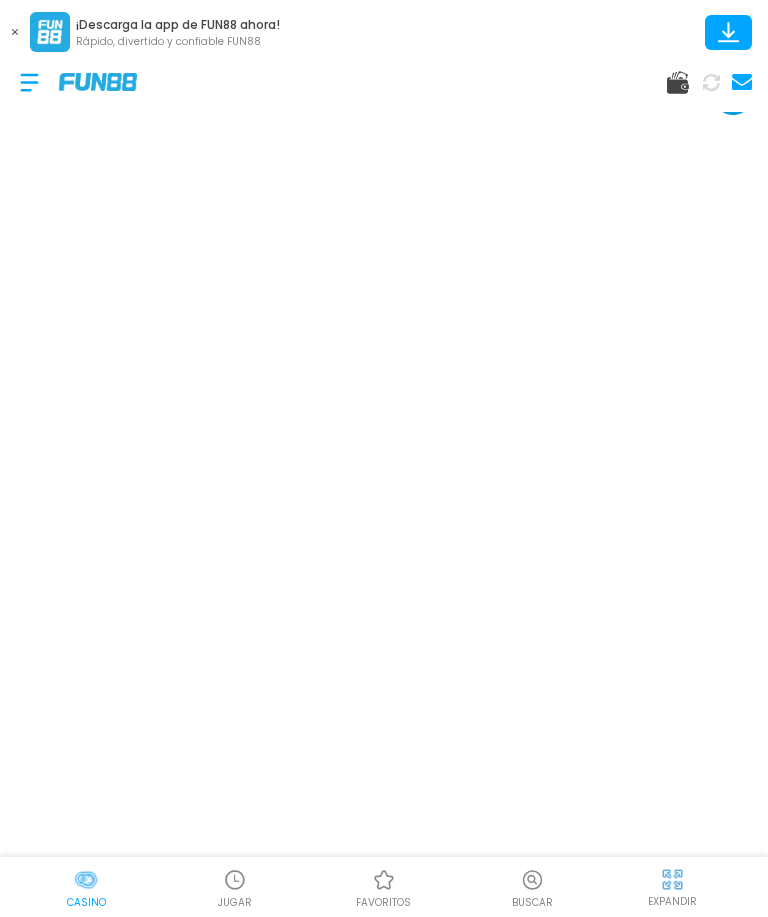 click at bounding box center (29, 82) 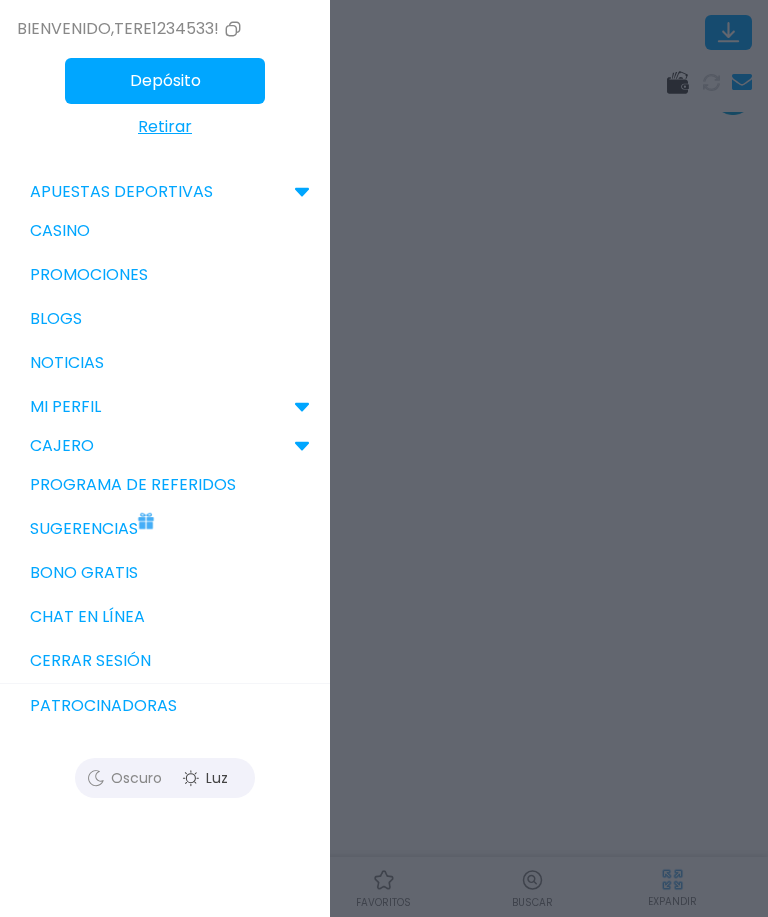 click on "Bono Gratis" at bounding box center (165, 573) 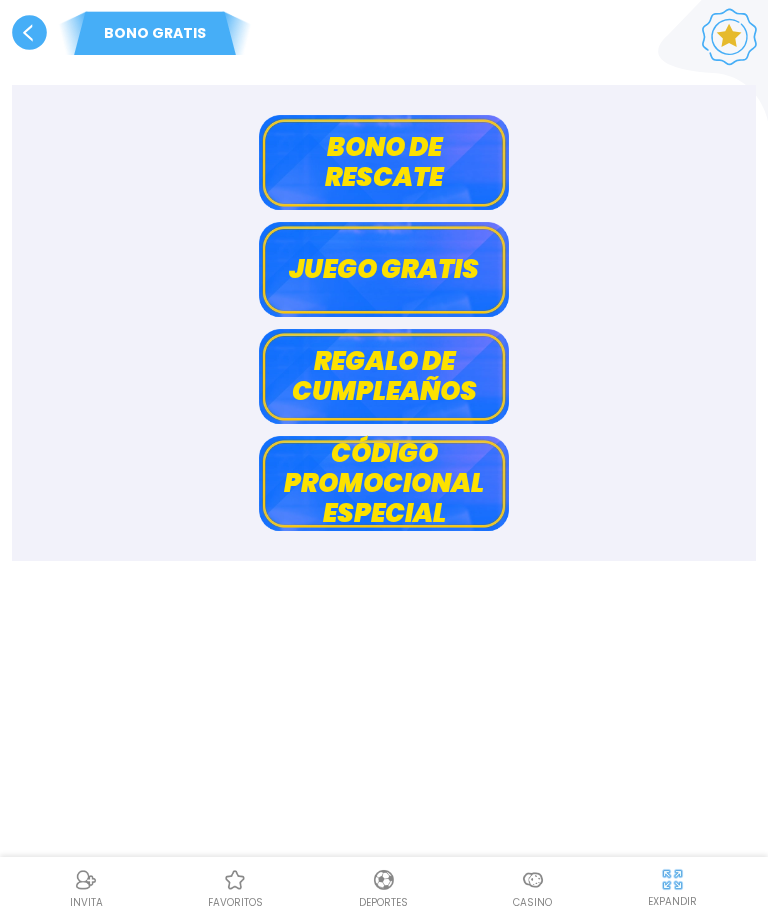 click on "Bono de rescate" at bounding box center (384, 162) 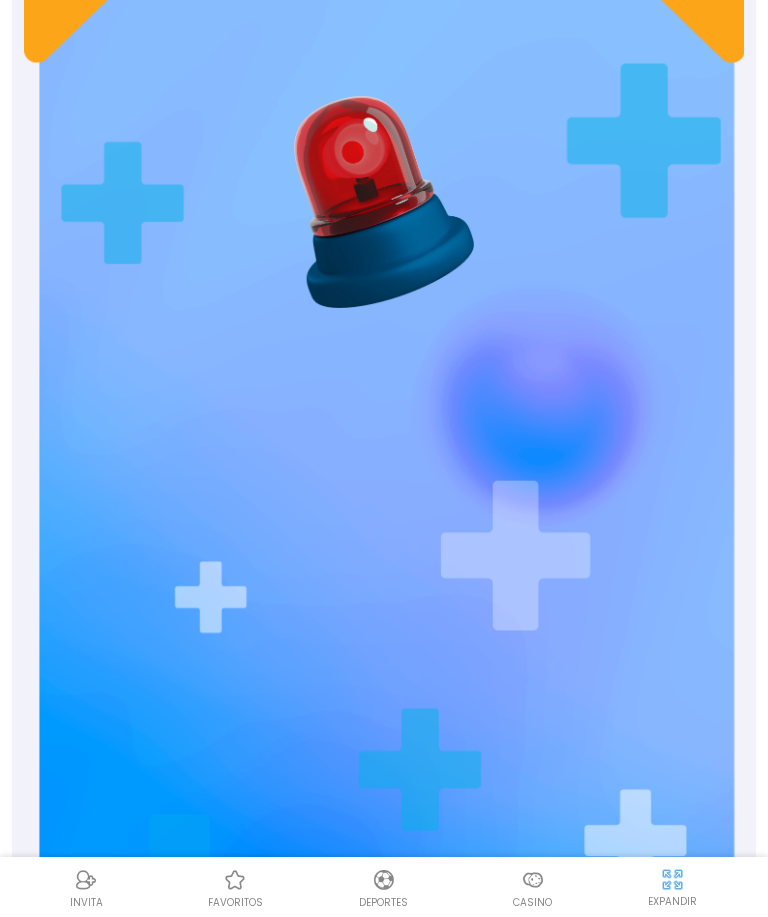 scroll, scrollTop: 0, scrollLeft: 0, axis: both 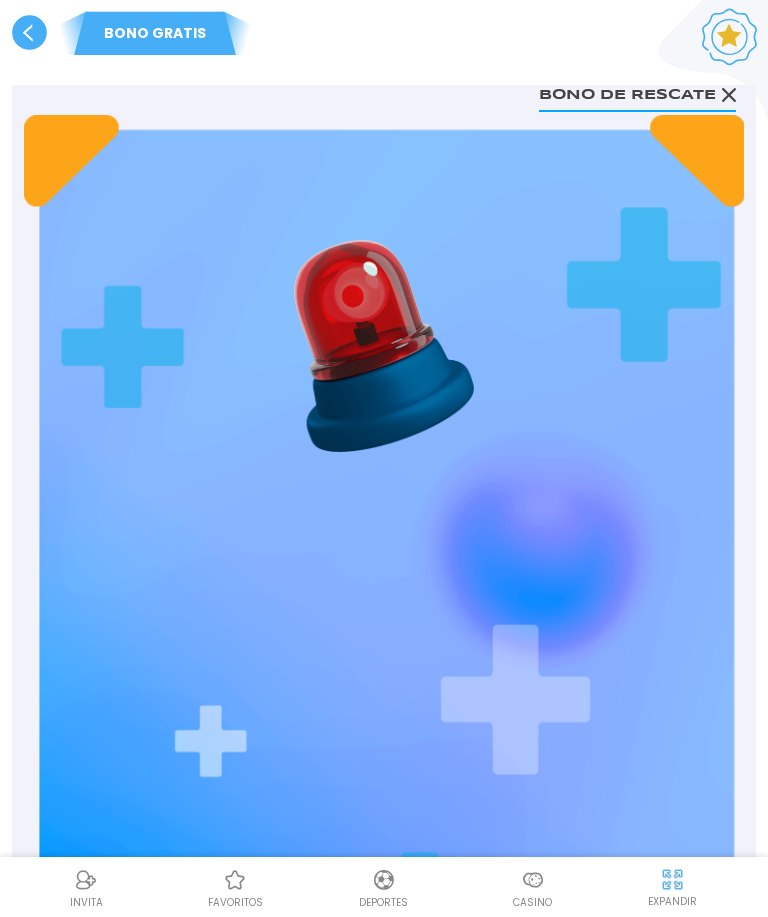 click 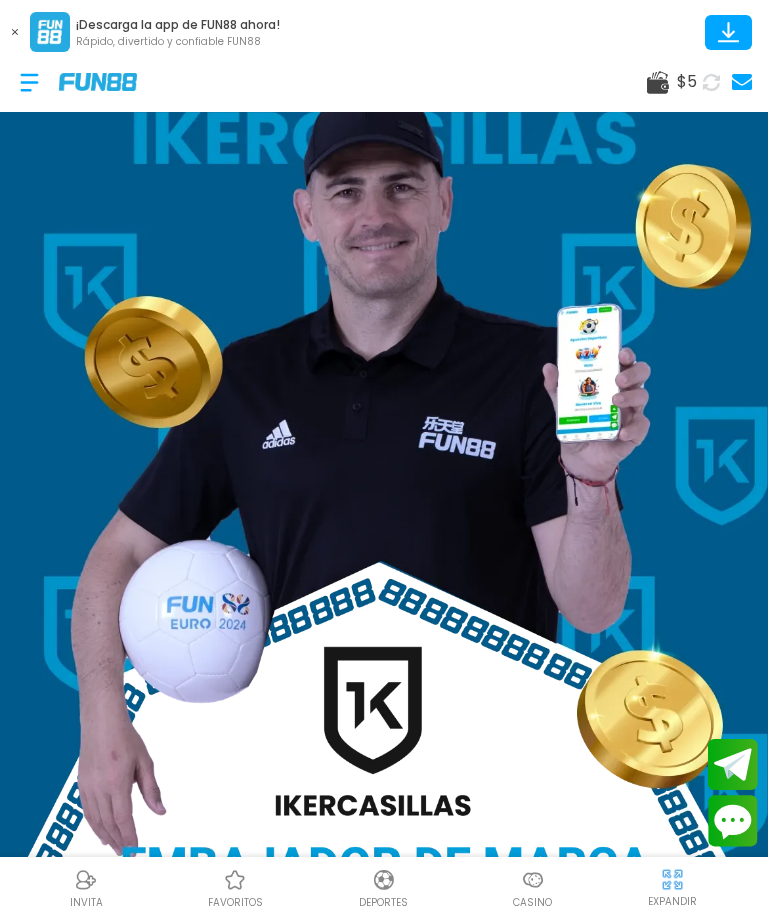 click at bounding box center [29, 82] 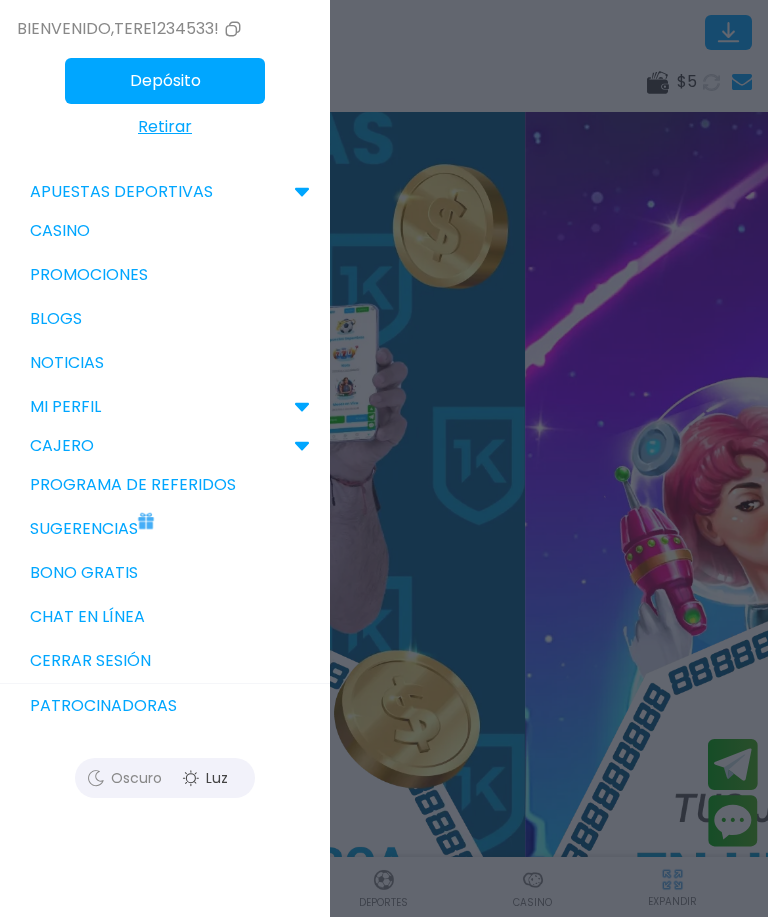 click on "Casino" at bounding box center (165, 231) 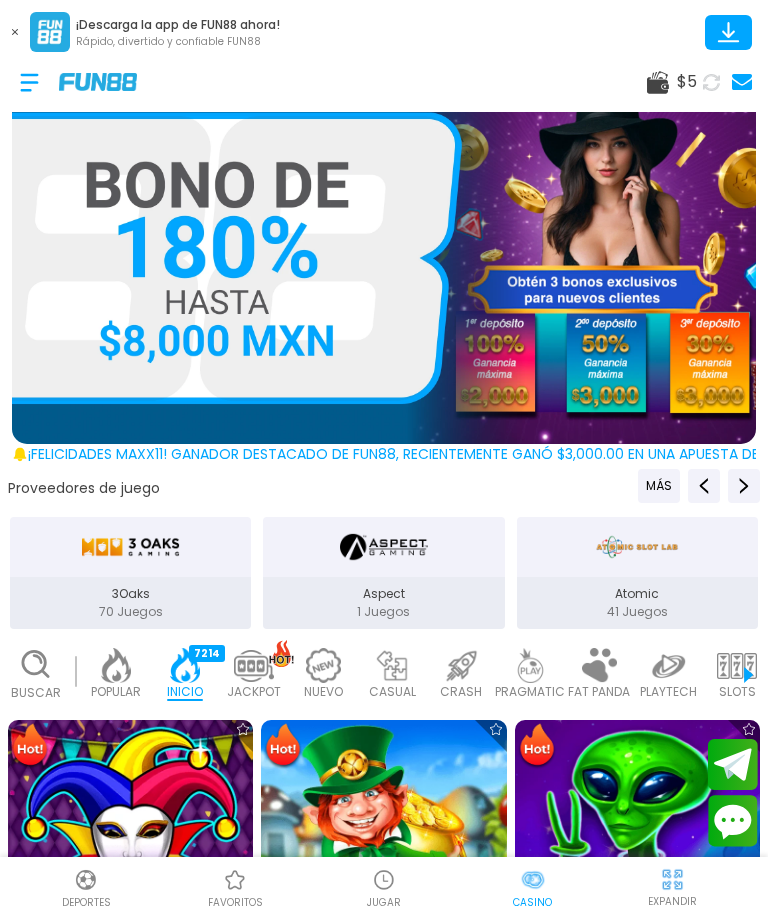 scroll, scrollTop: 0, scrollLeft: 0, axis: both 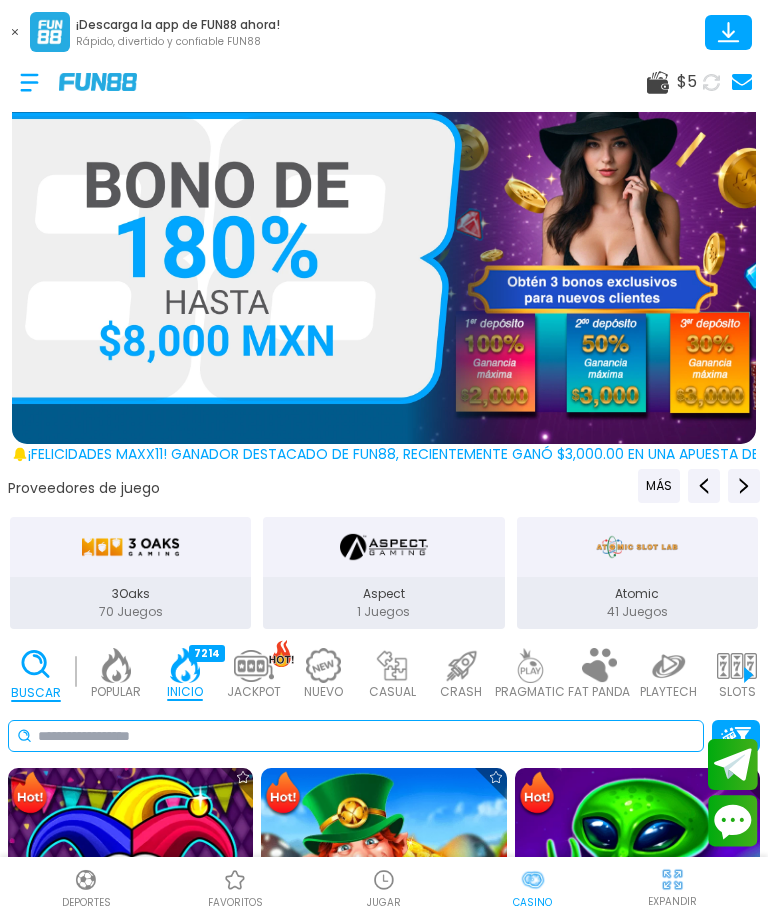 click at bounding box center (366, 736) 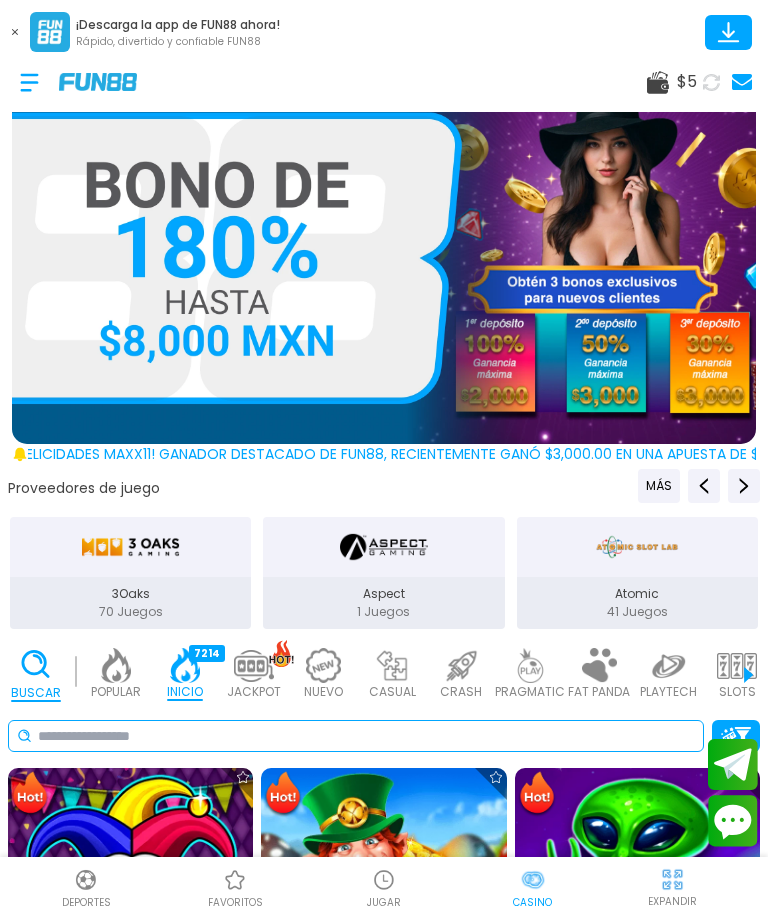 scroll, scrollTop: 109, scrollLeft: 0, axis: vertical 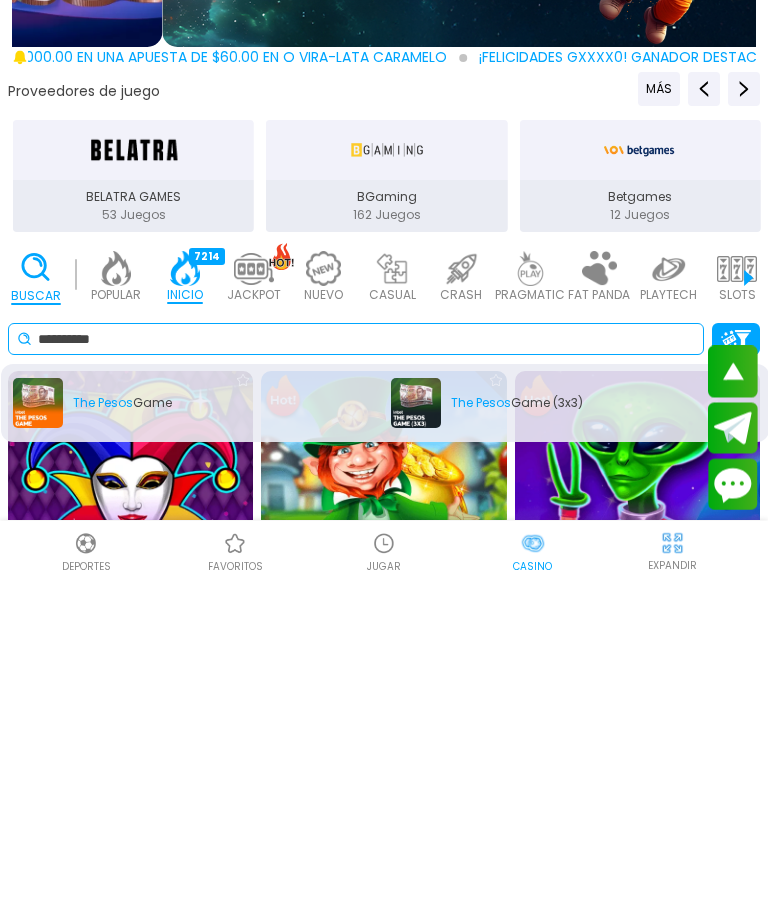 type on "*********" 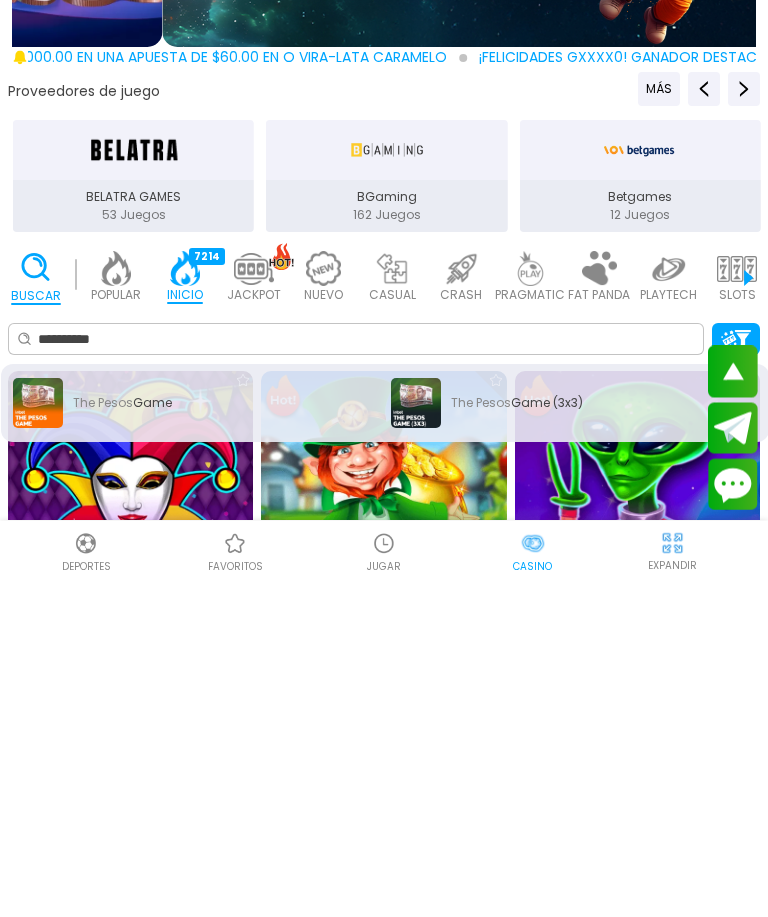 click on "The Pesos  Game" at bounding box center [196, 740] 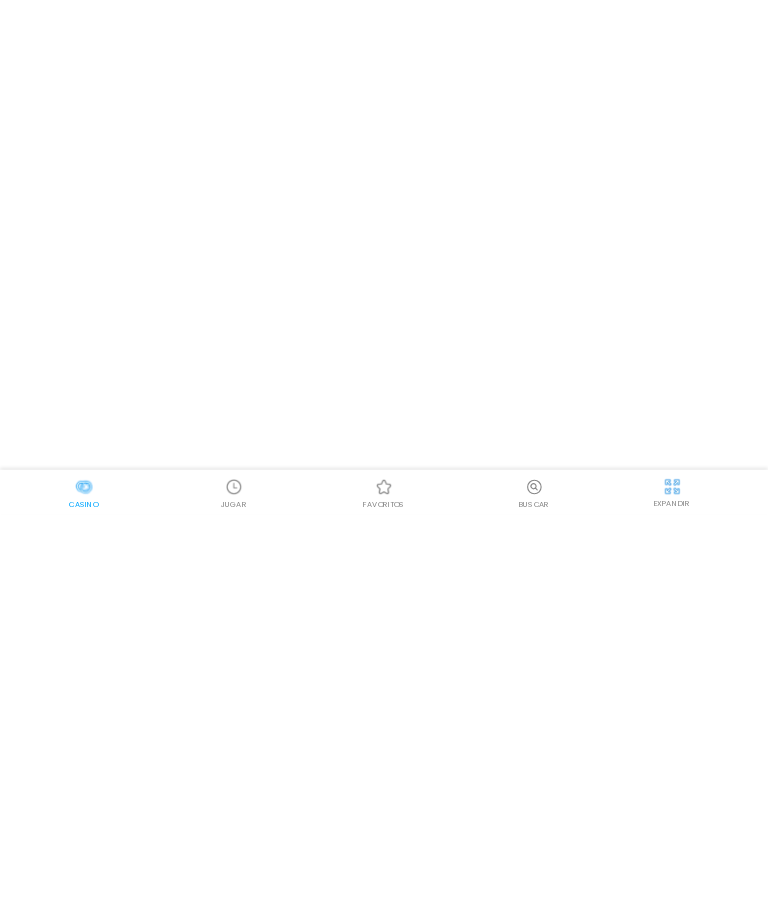 scroll, scrollTop: 0, scrollLeft: 0, axis: both 